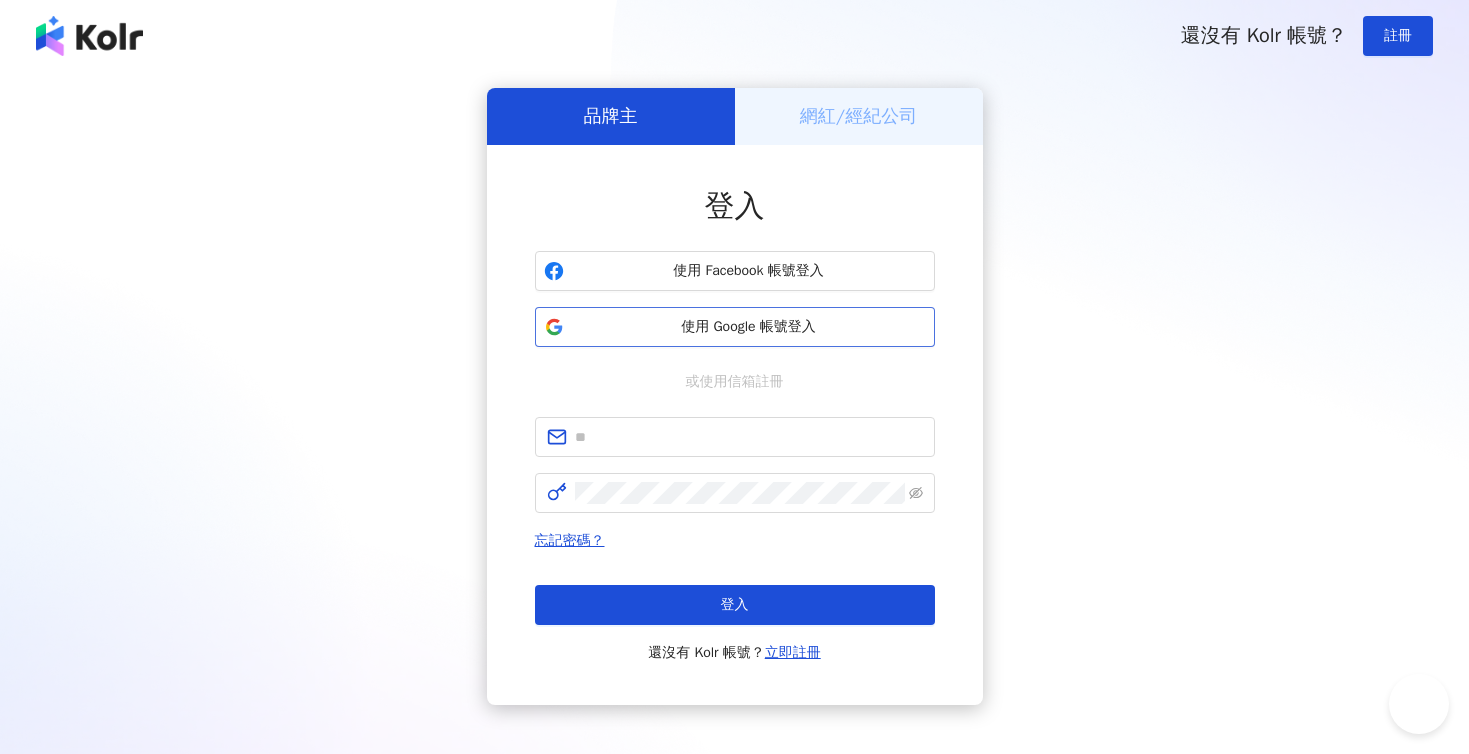 scroll, scrollTop: 0, scrollLeft: 0, axis: both 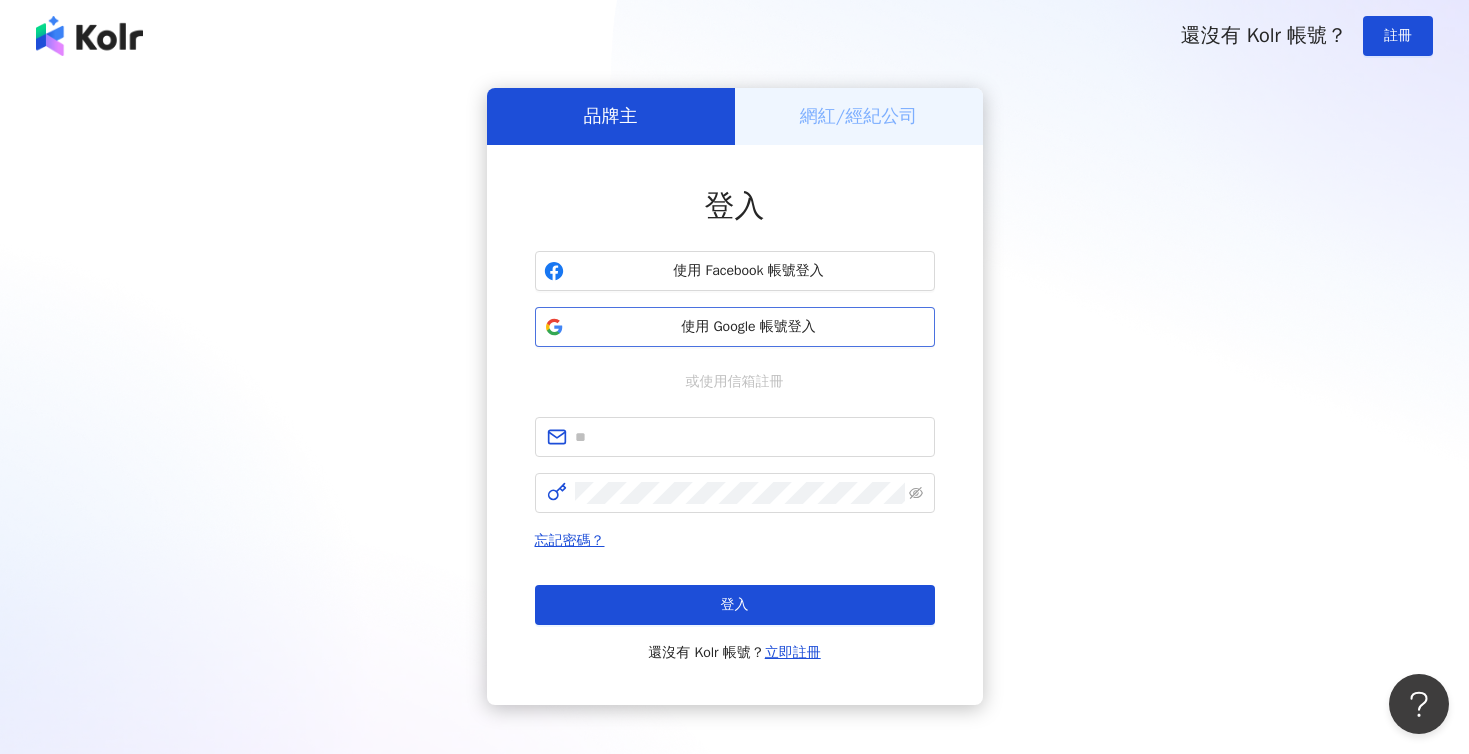 click on "使用 Google 帳號登入" at bounding box center [749, 327] 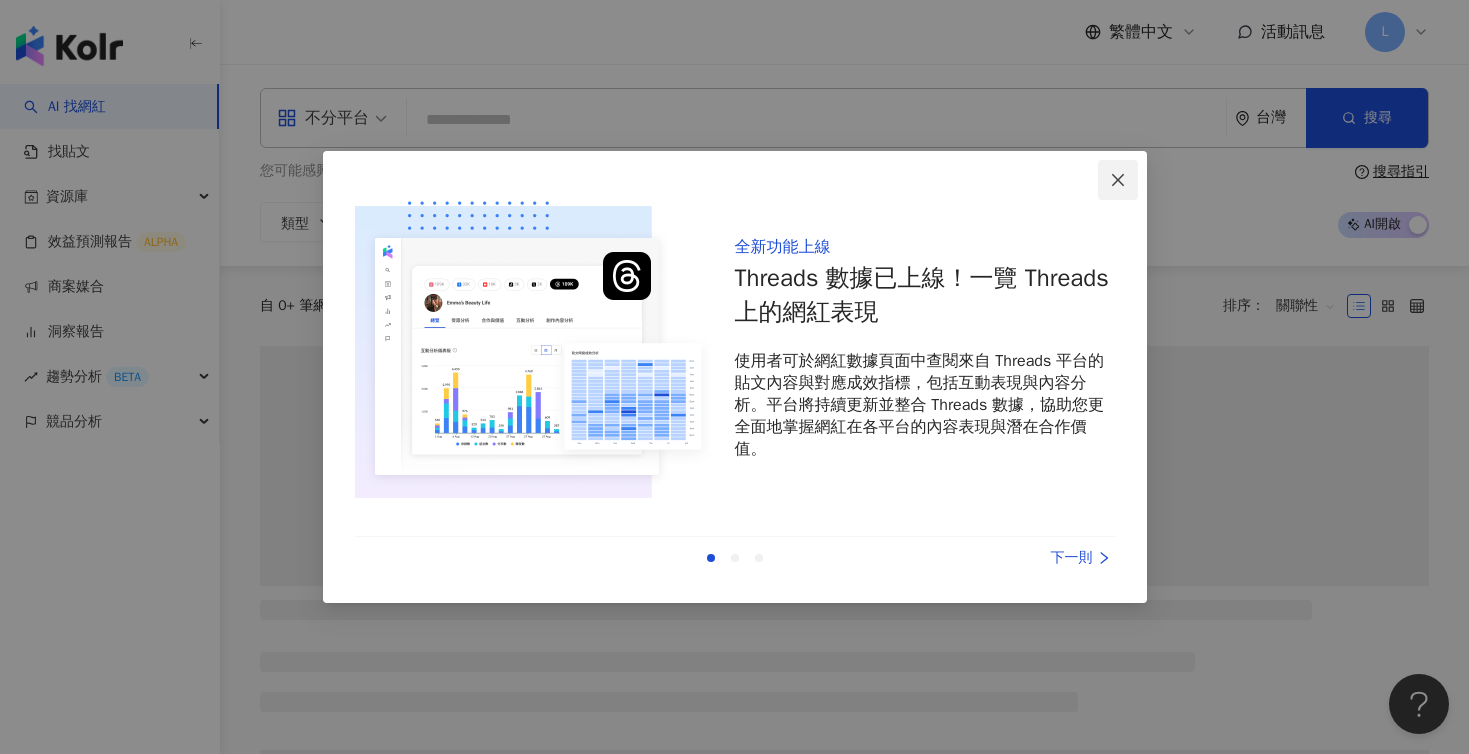 click 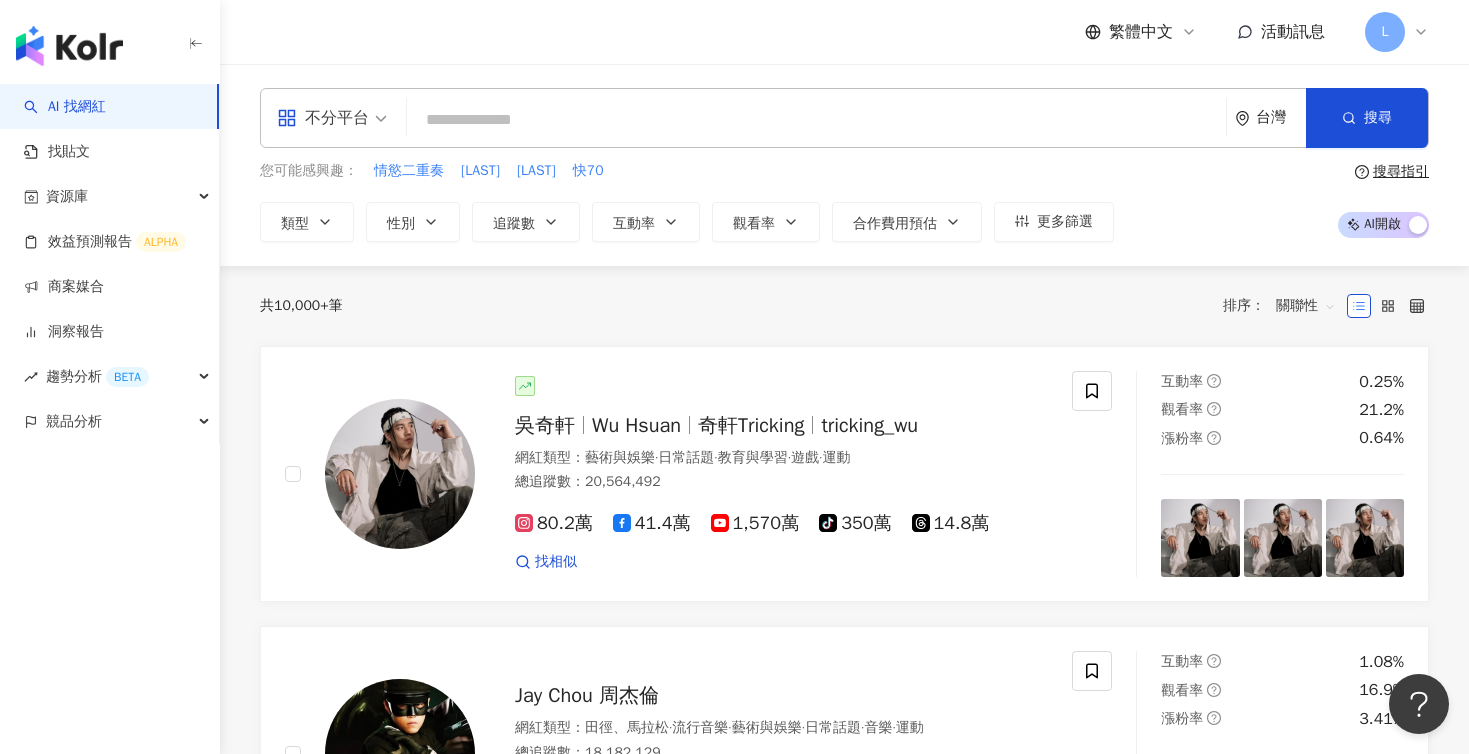 click at bounding box center [816, 120] 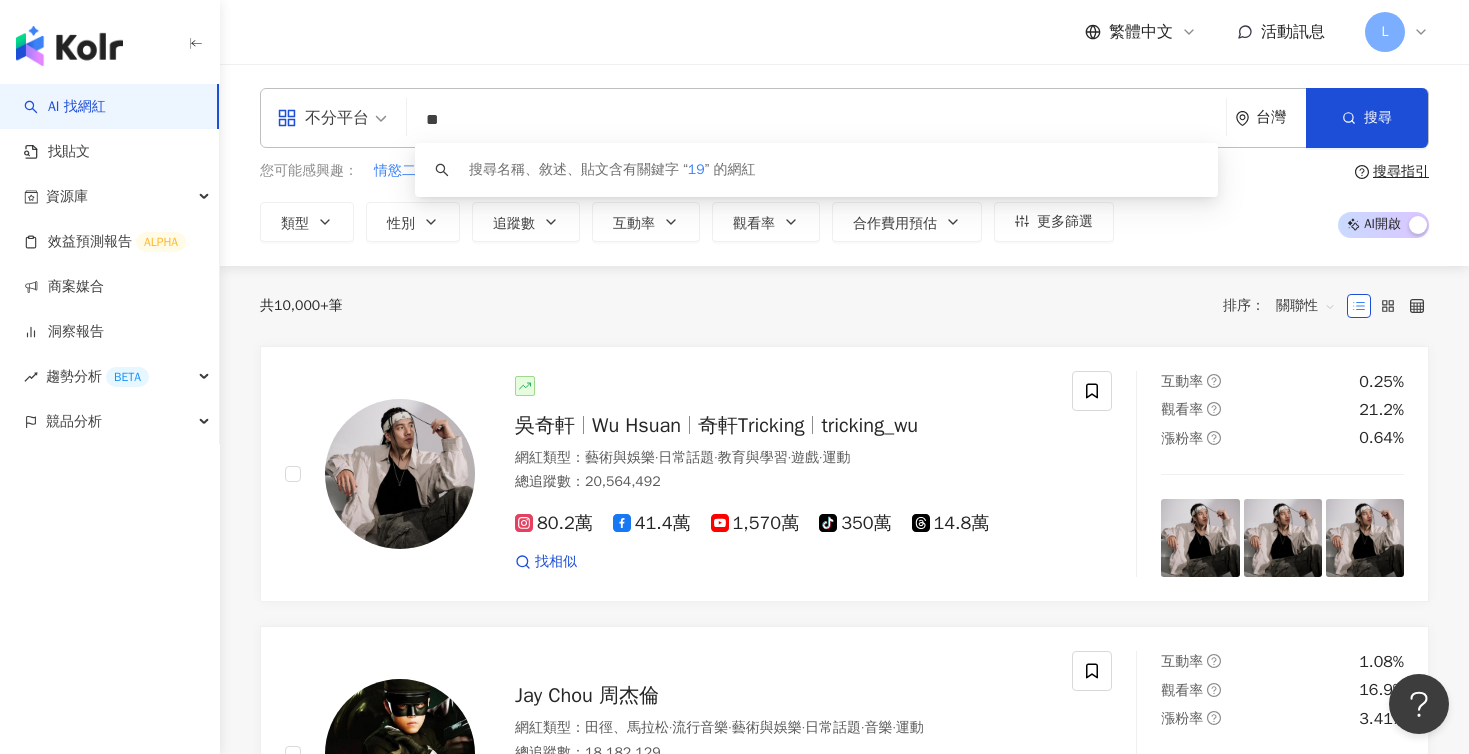type on "*" 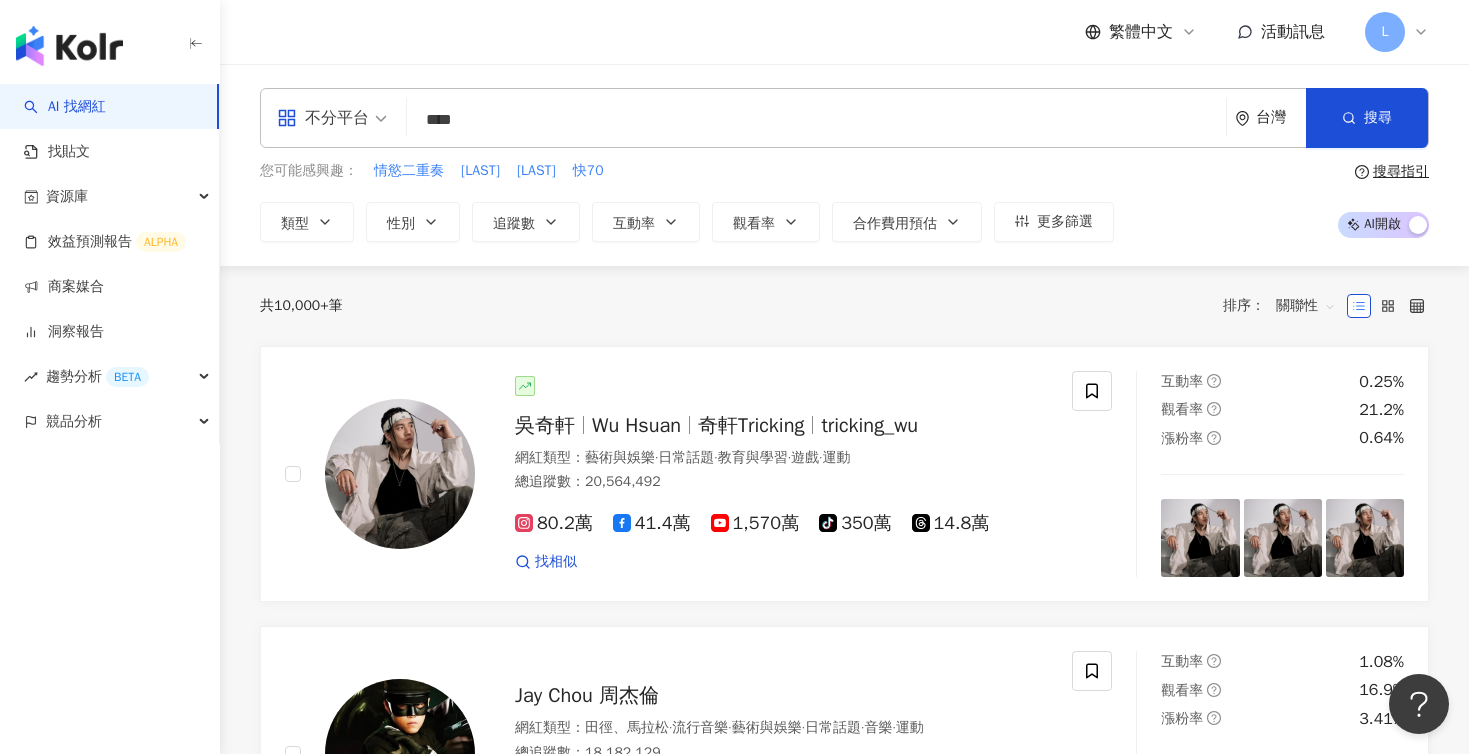 type on "****" 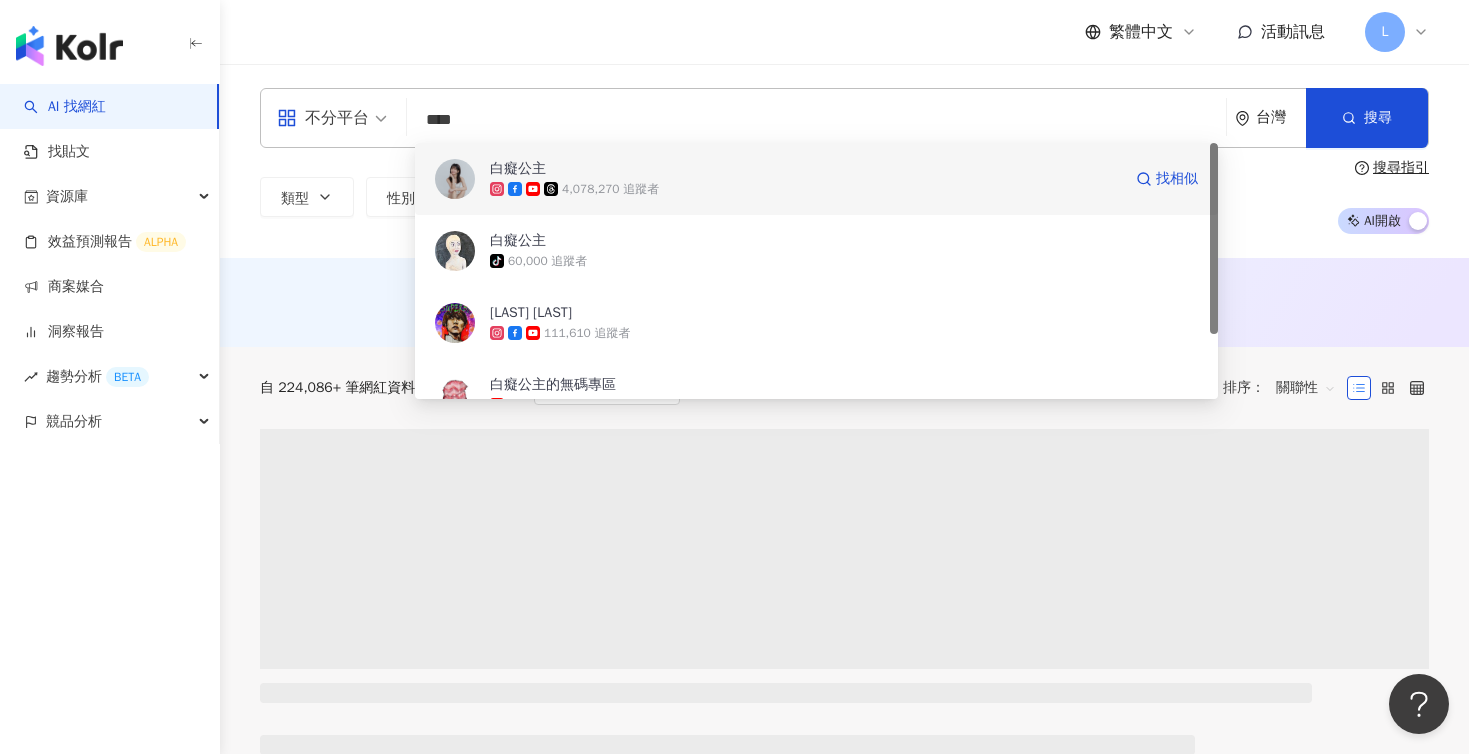 click on "白癡公主" at bounding box center [518, 169] 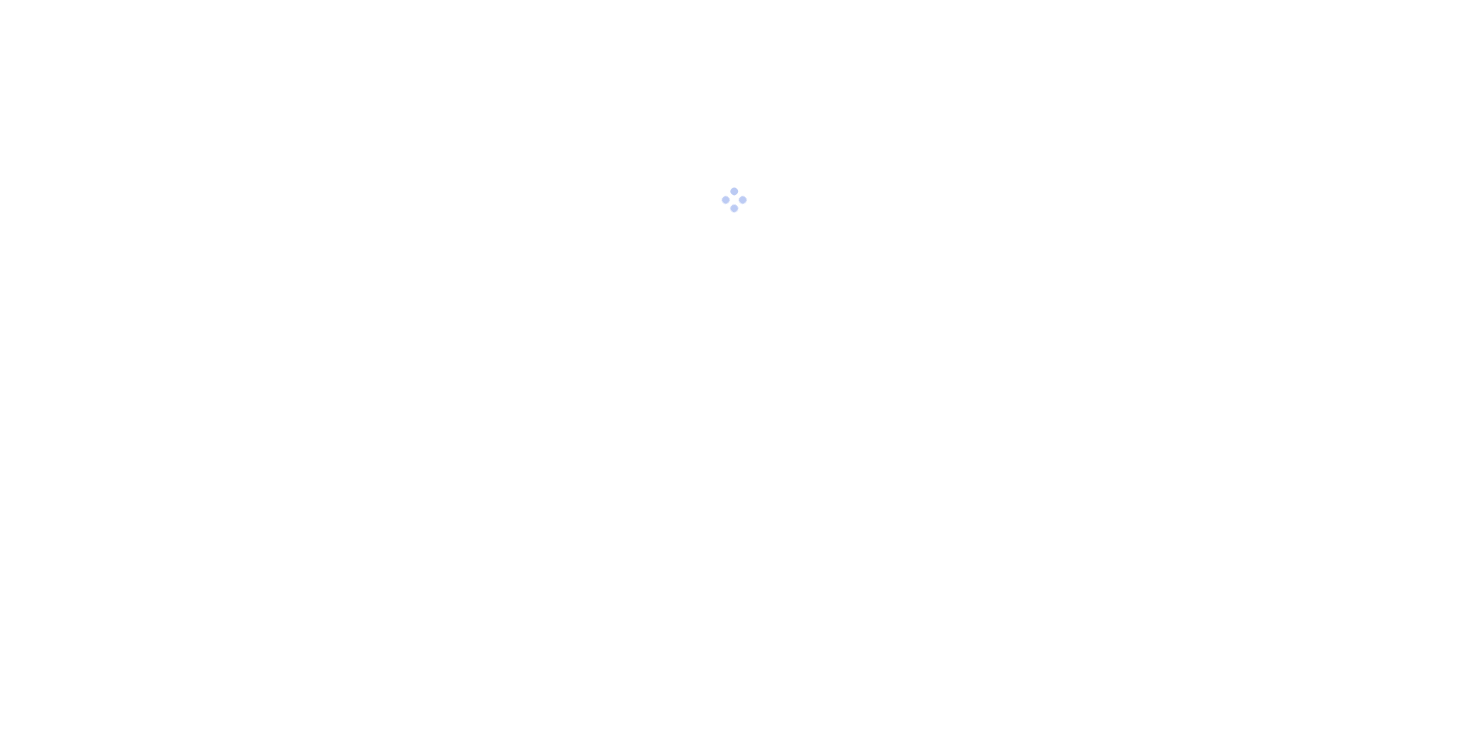 scroll, scrollTop: 0, scrollLeft: 0, axis: both 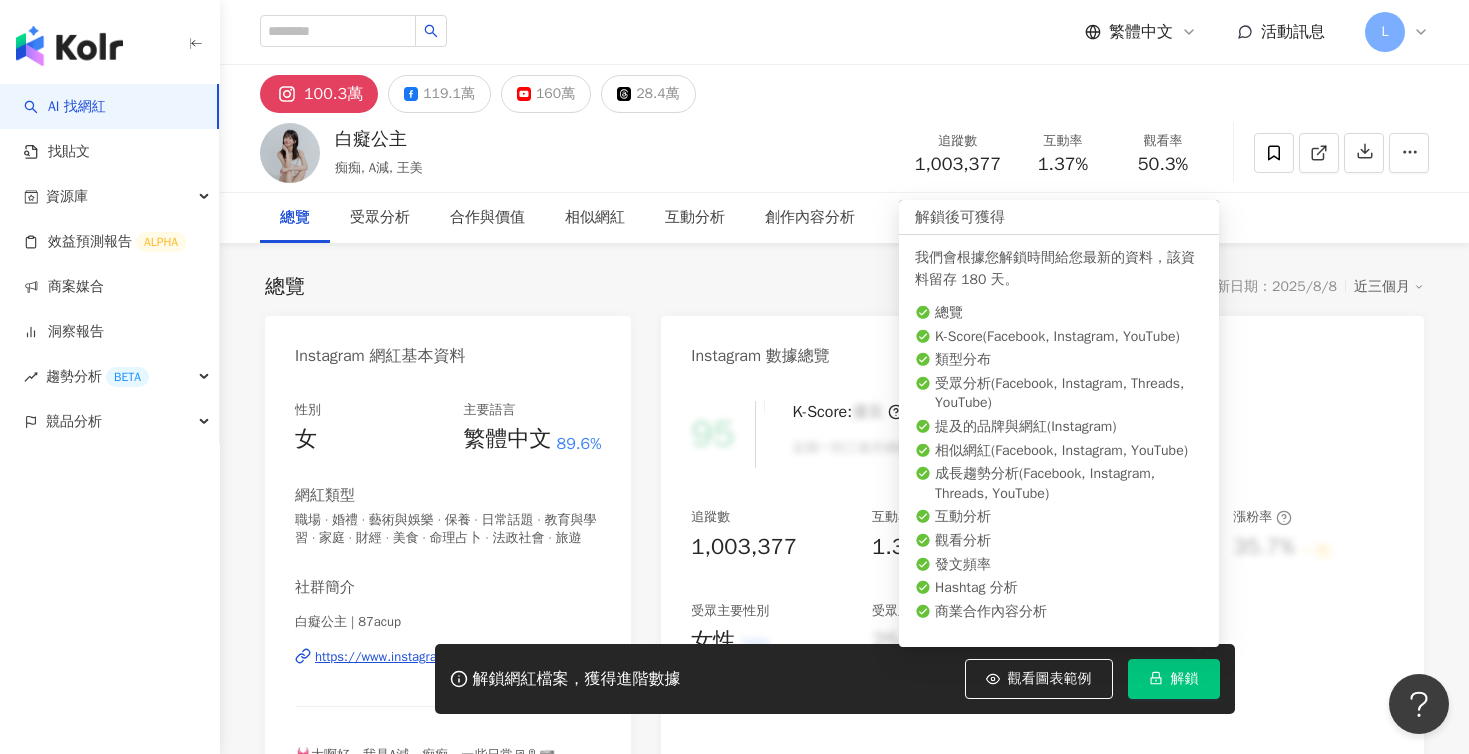 click on "解鎖" at bounding box center (1185, 679) 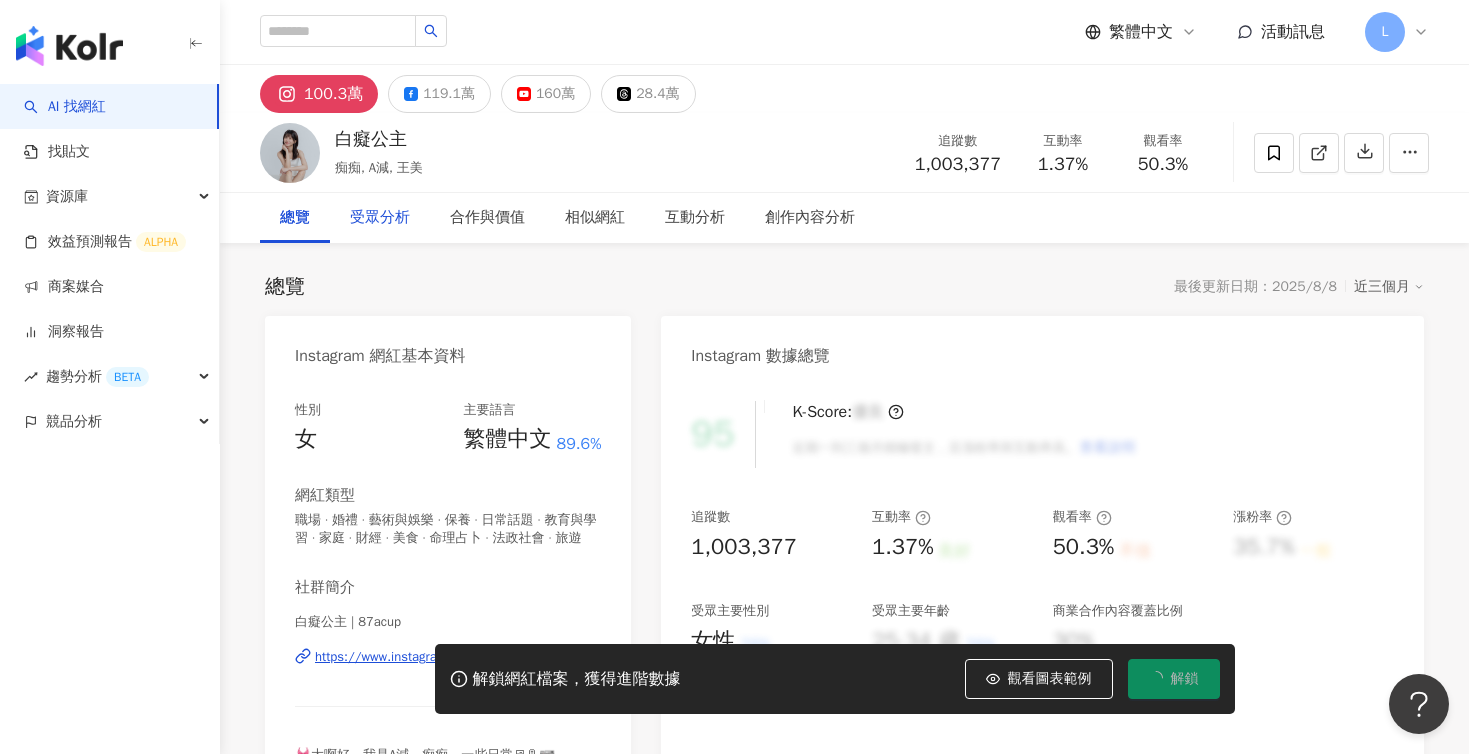 click on "受眾分析" at bounding box center [380, 218] 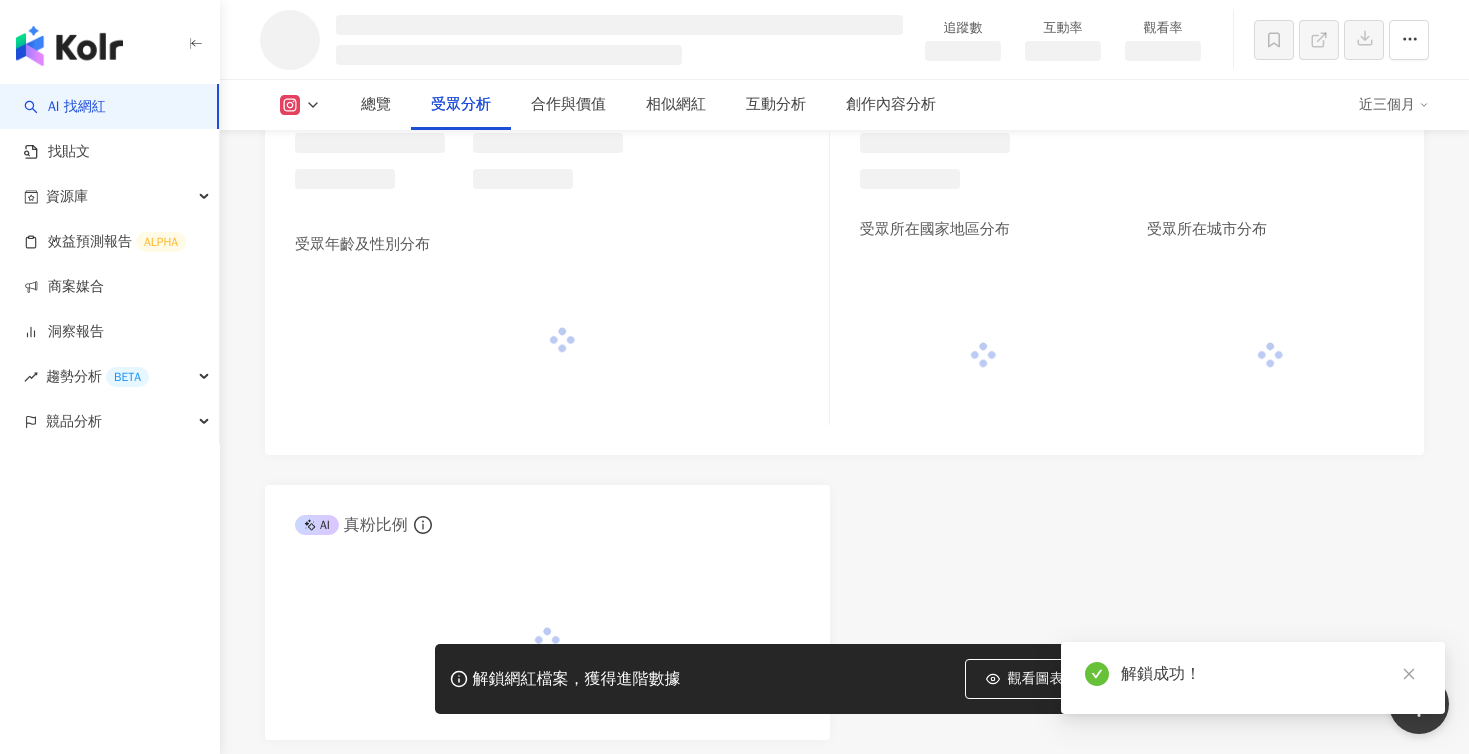 scroll, scrollTop: 1648, scrollLeft: 0, axis: vertical 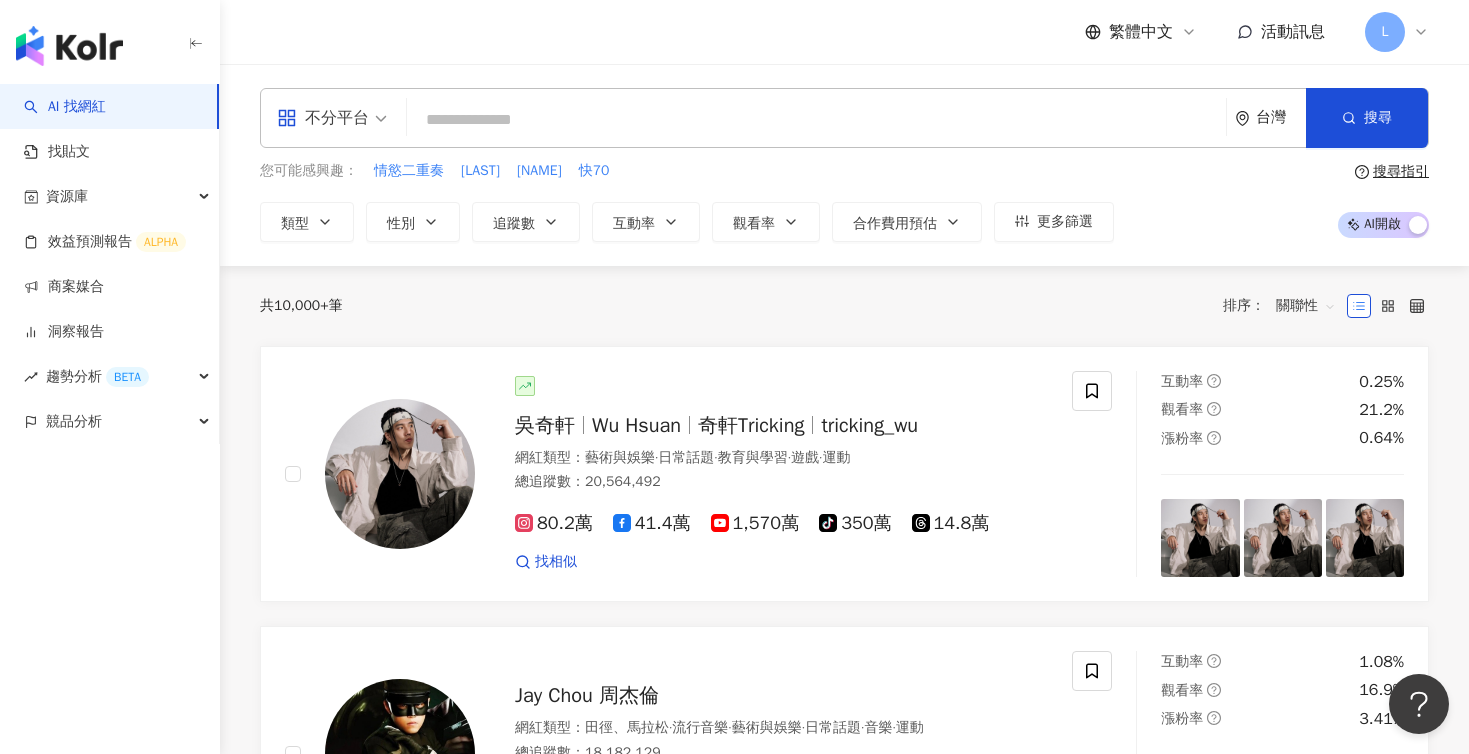 click at bounding box center (816, 120) 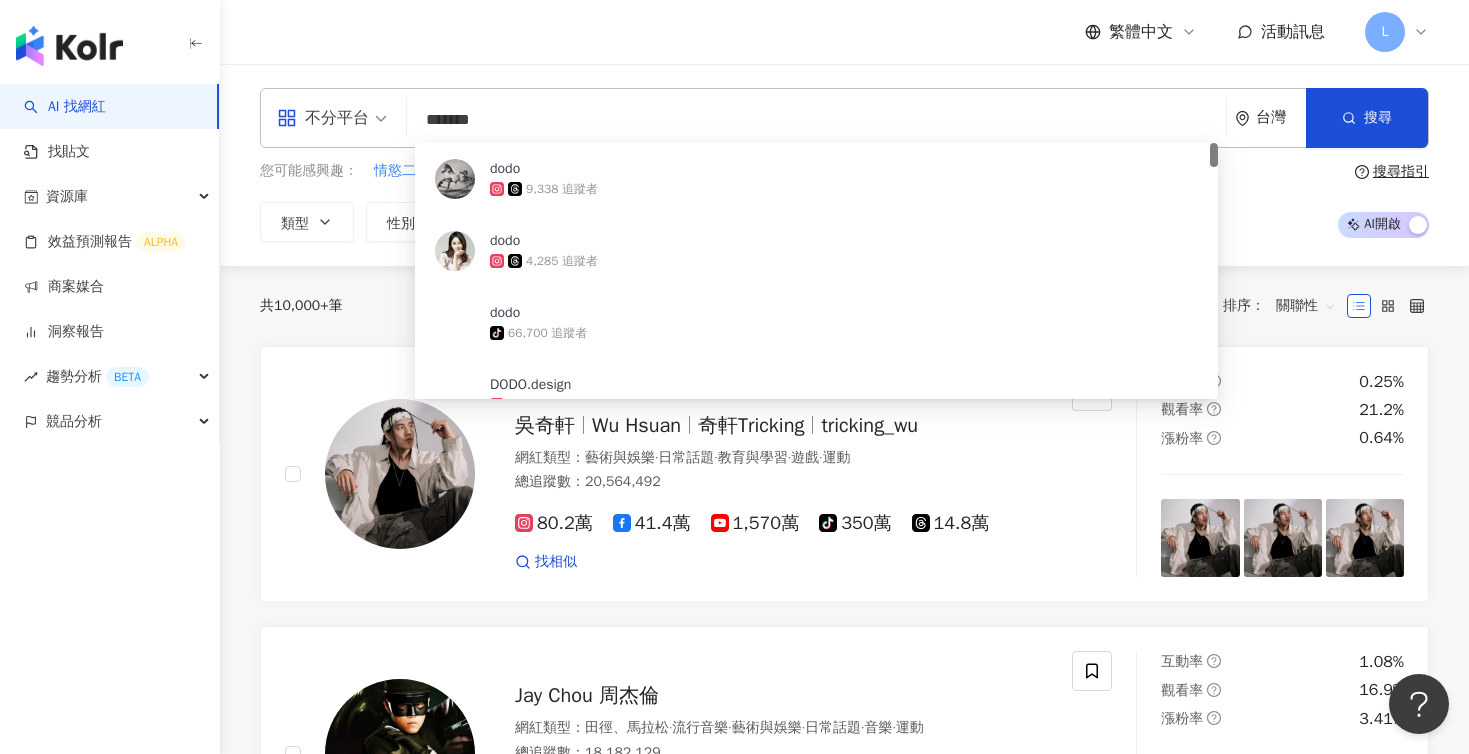 type on "********" 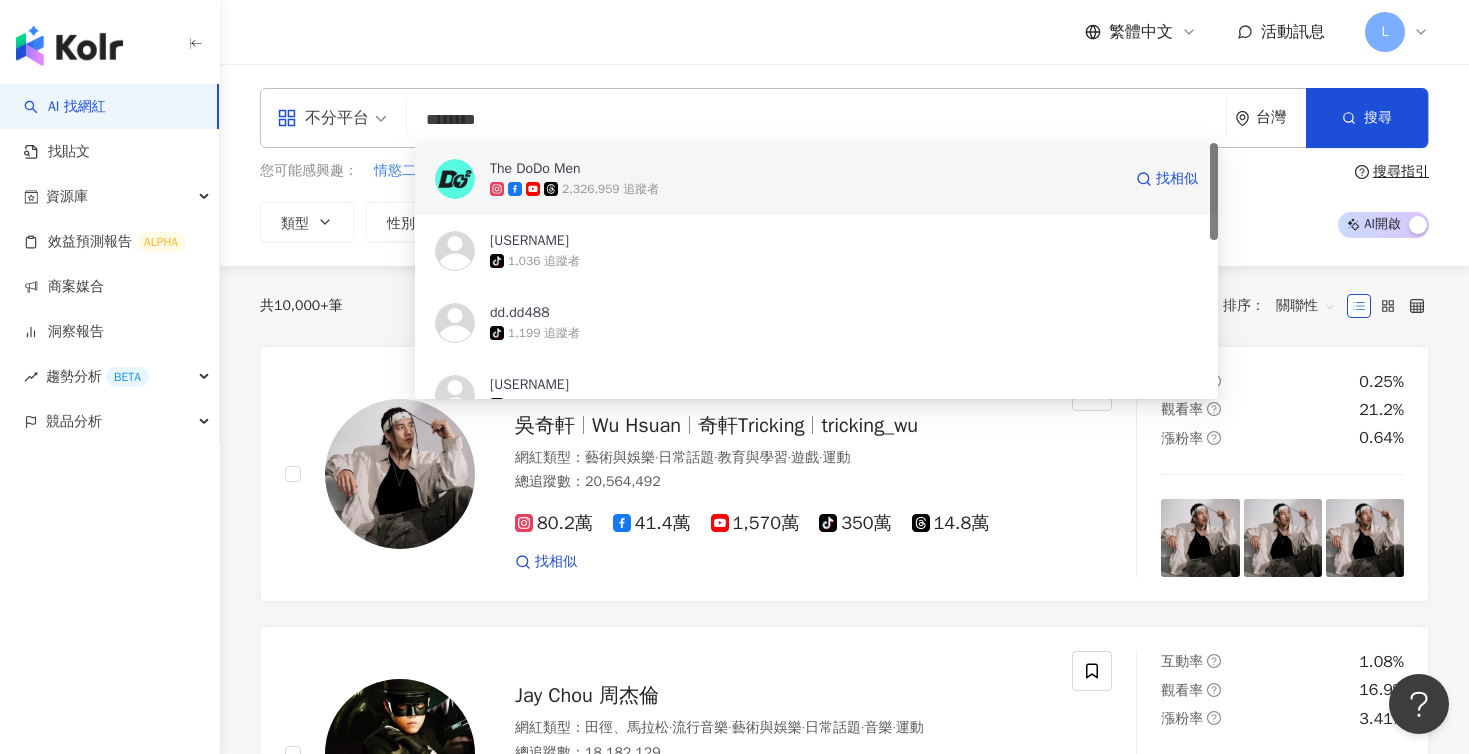 click on "2,326,959   追蹤者" at bounding box center (610, 189) 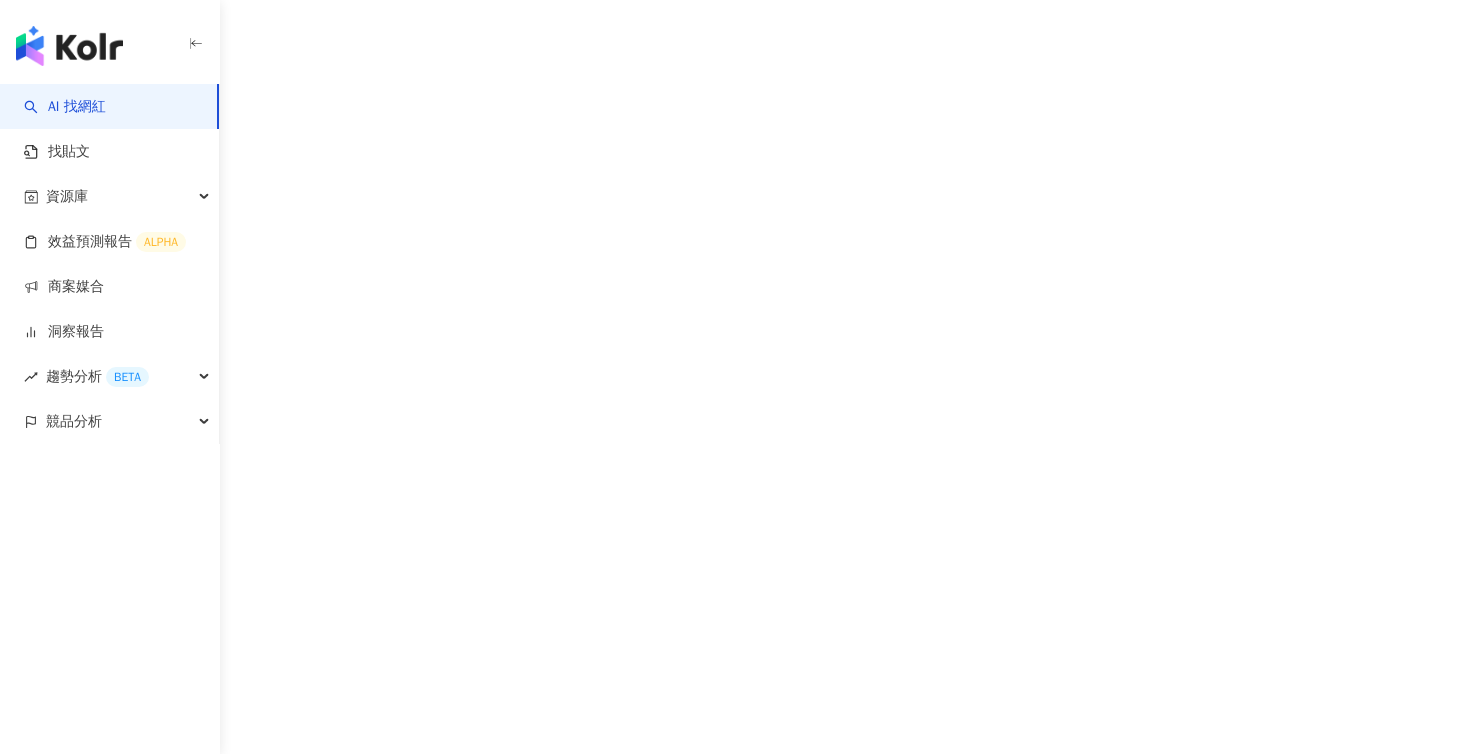 scroll, scrollTop: 0, scrollLeft: 0, axis: both 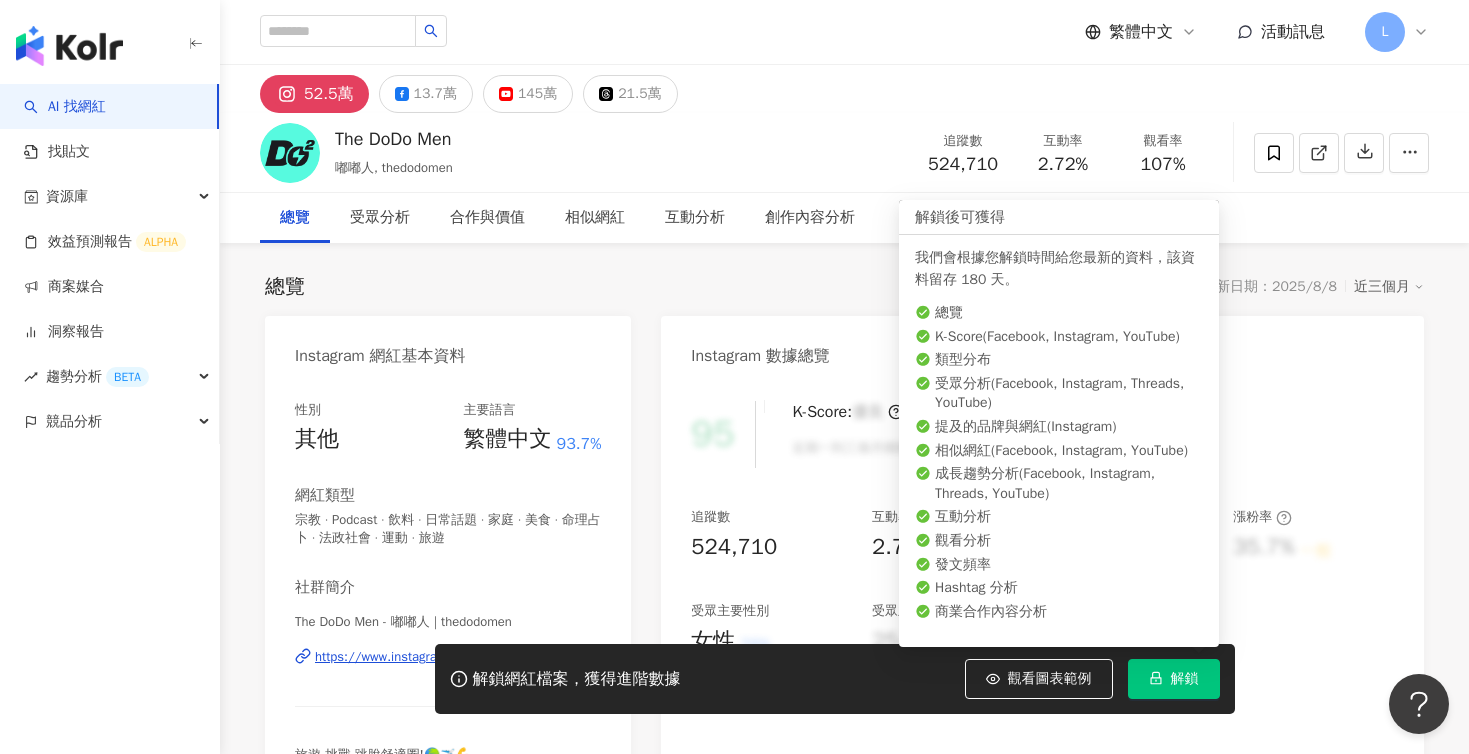 click on "解鎖" at bounding box center (1185, 679) 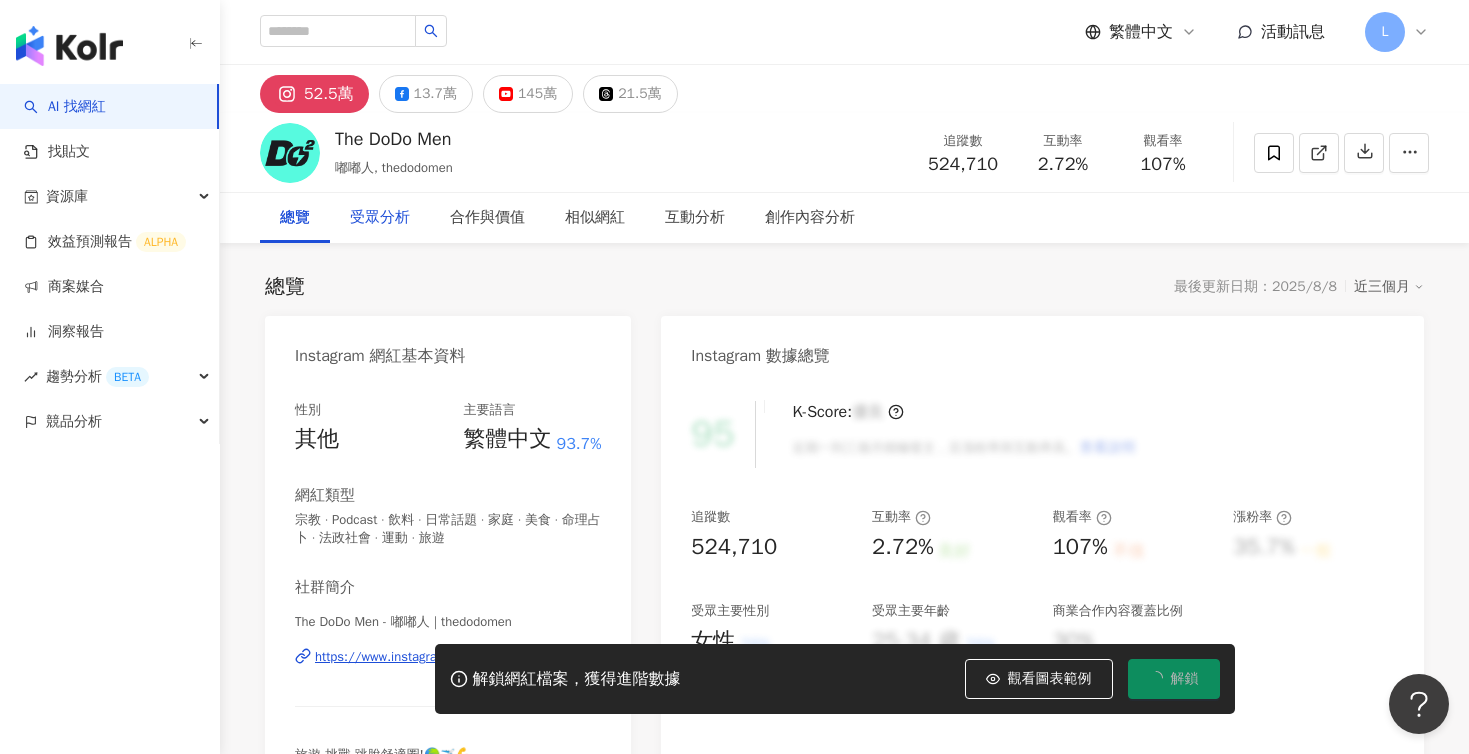click on "受眾分析" at bounding box center [380, 218] 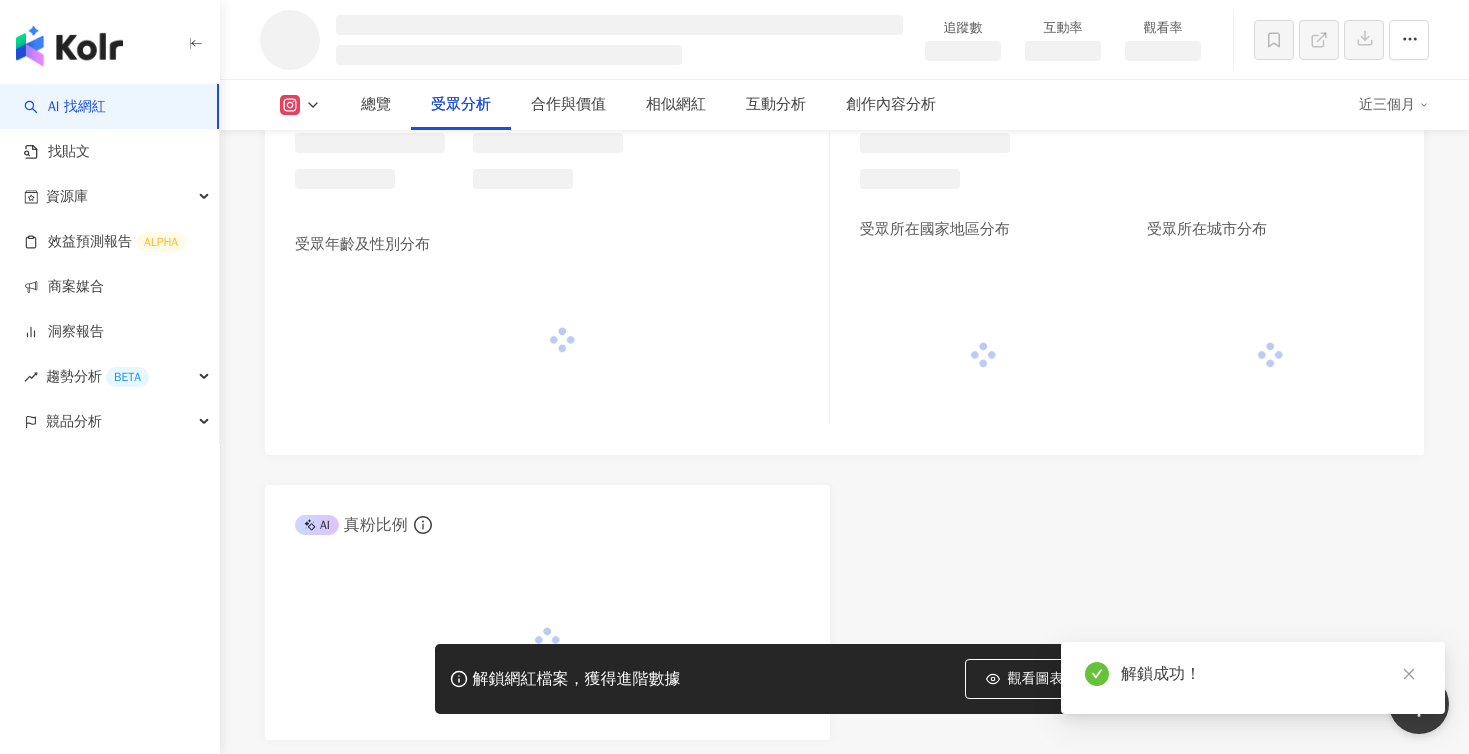 scroll, scrollTop: 1648, scrollLeft: 0, axis: vertical 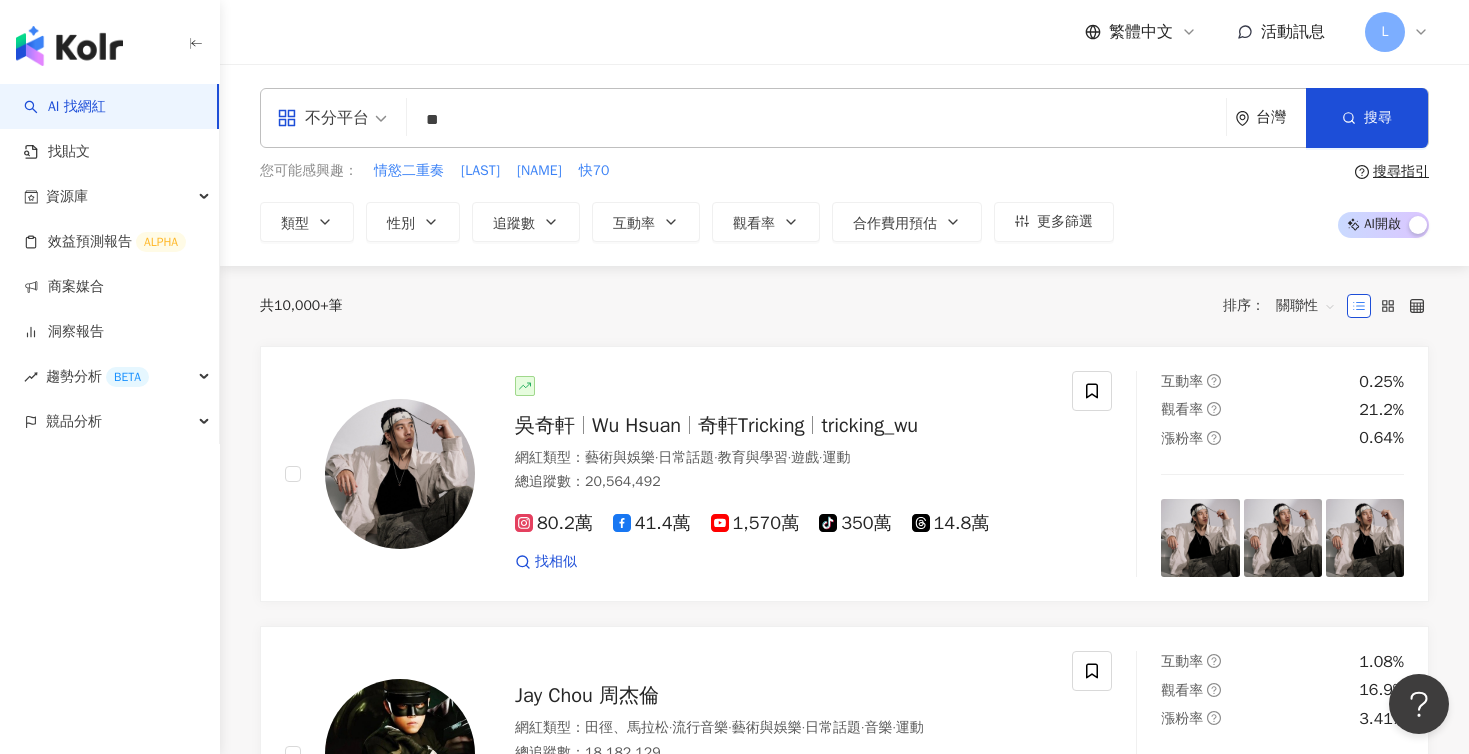 type on "*" 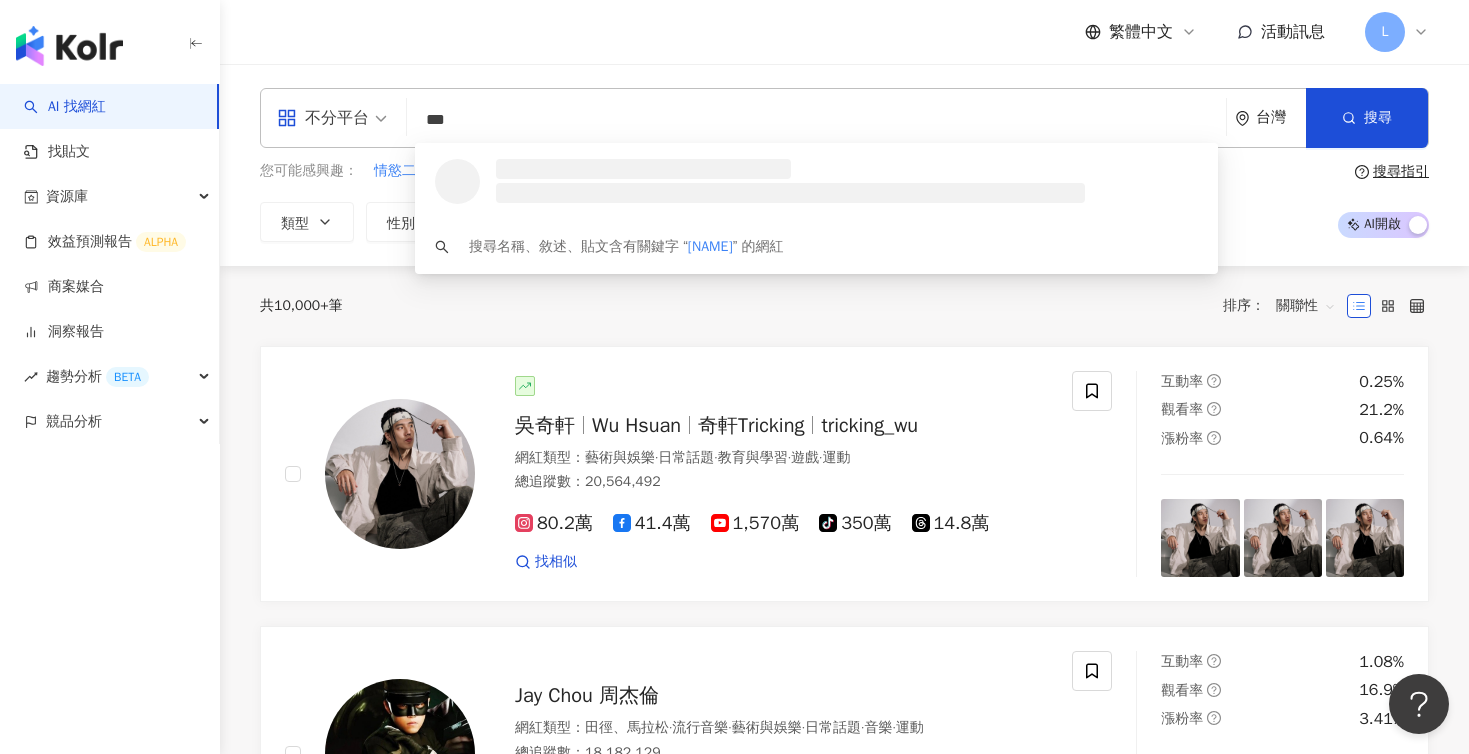 type on "**" 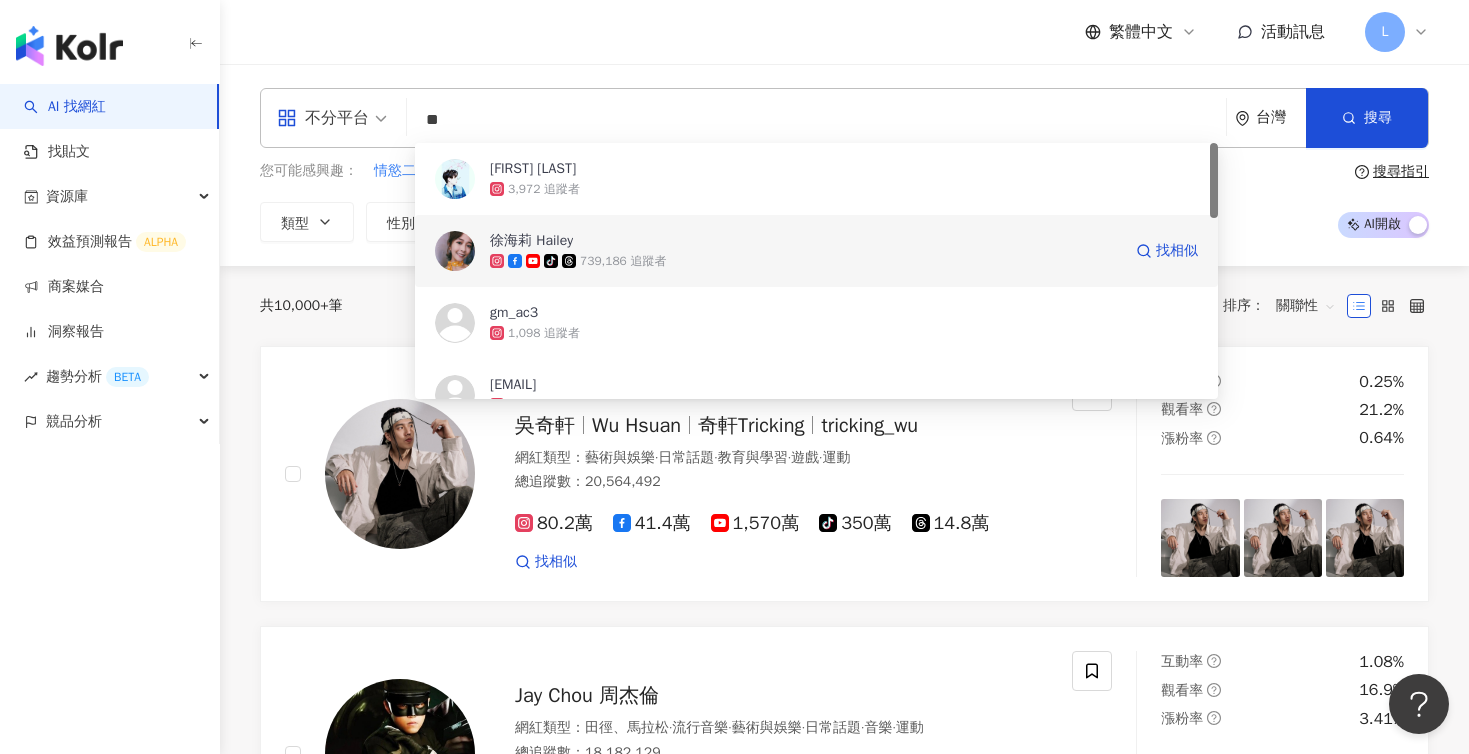 click on "徐海莉 Hailey" at bounding box center [531, 241] 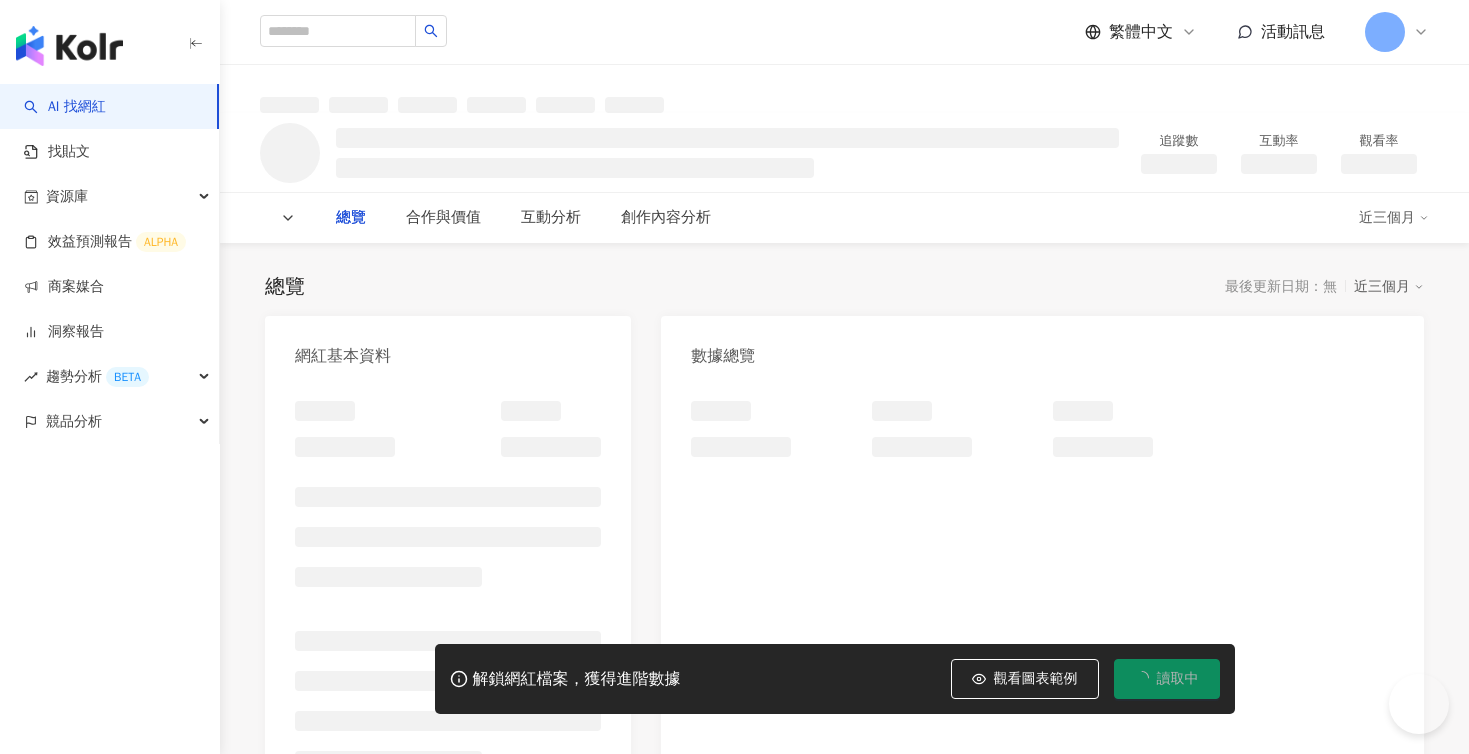 scroll, scrollTop: 0, scrollLeft: 0, axis: both 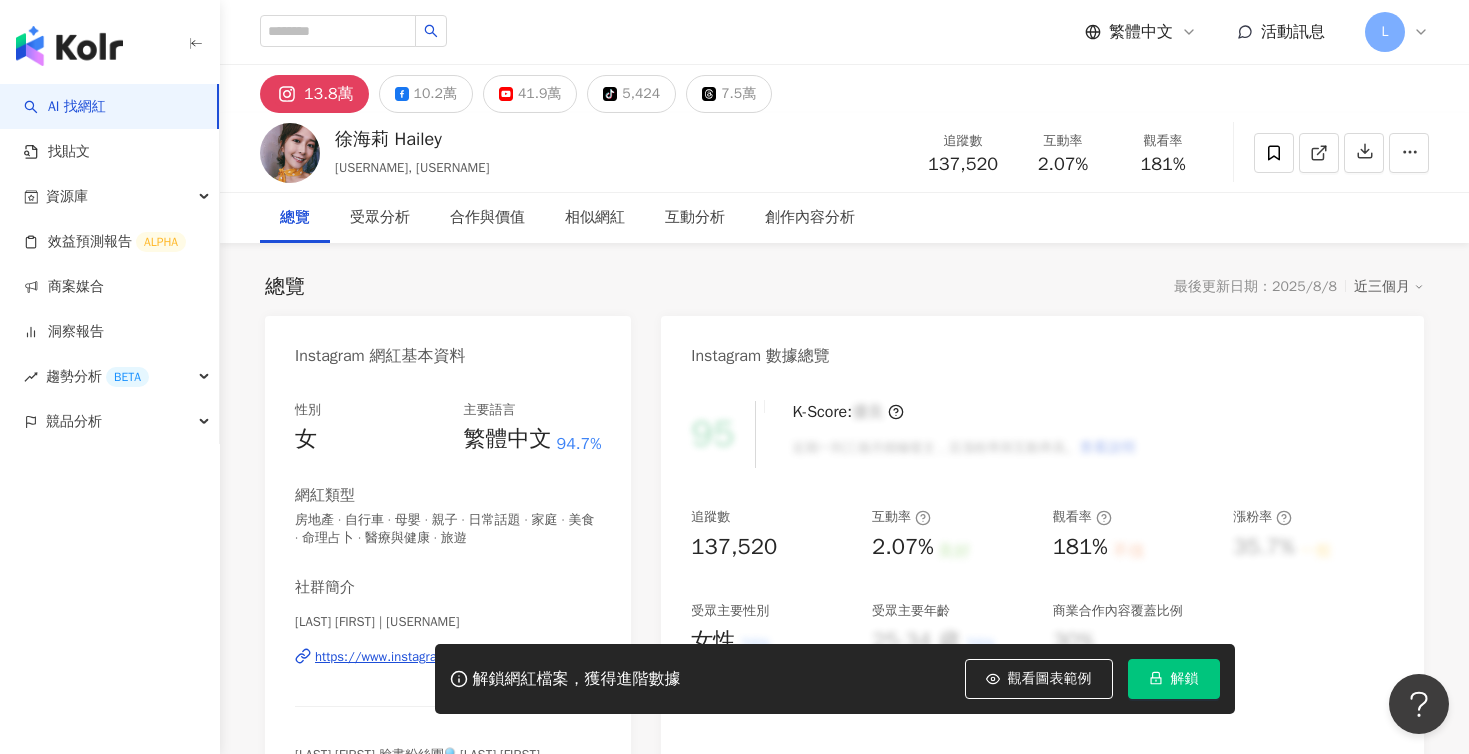 click on "解鎖" at bounding box center [1174, 679] 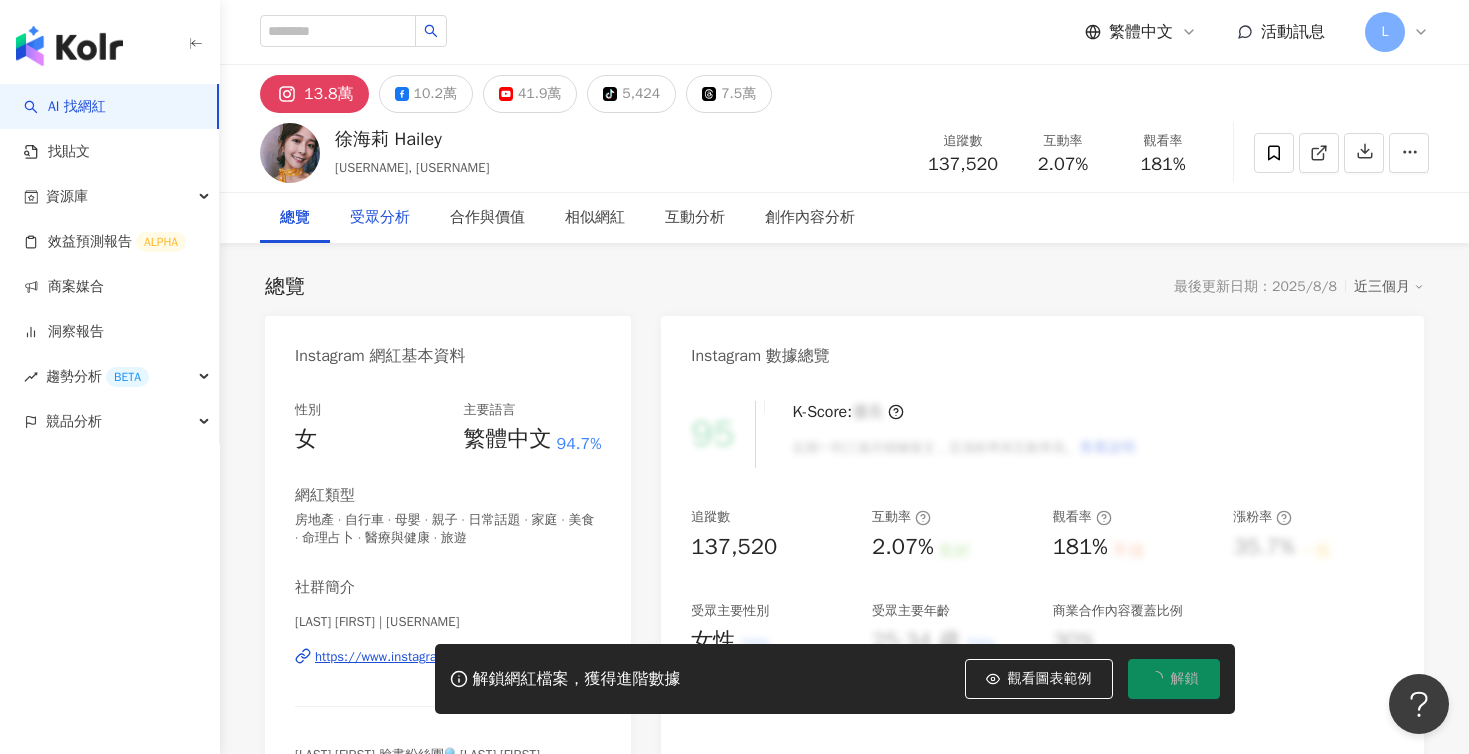 click on "受眾分析" at bounding box center [380, 218] 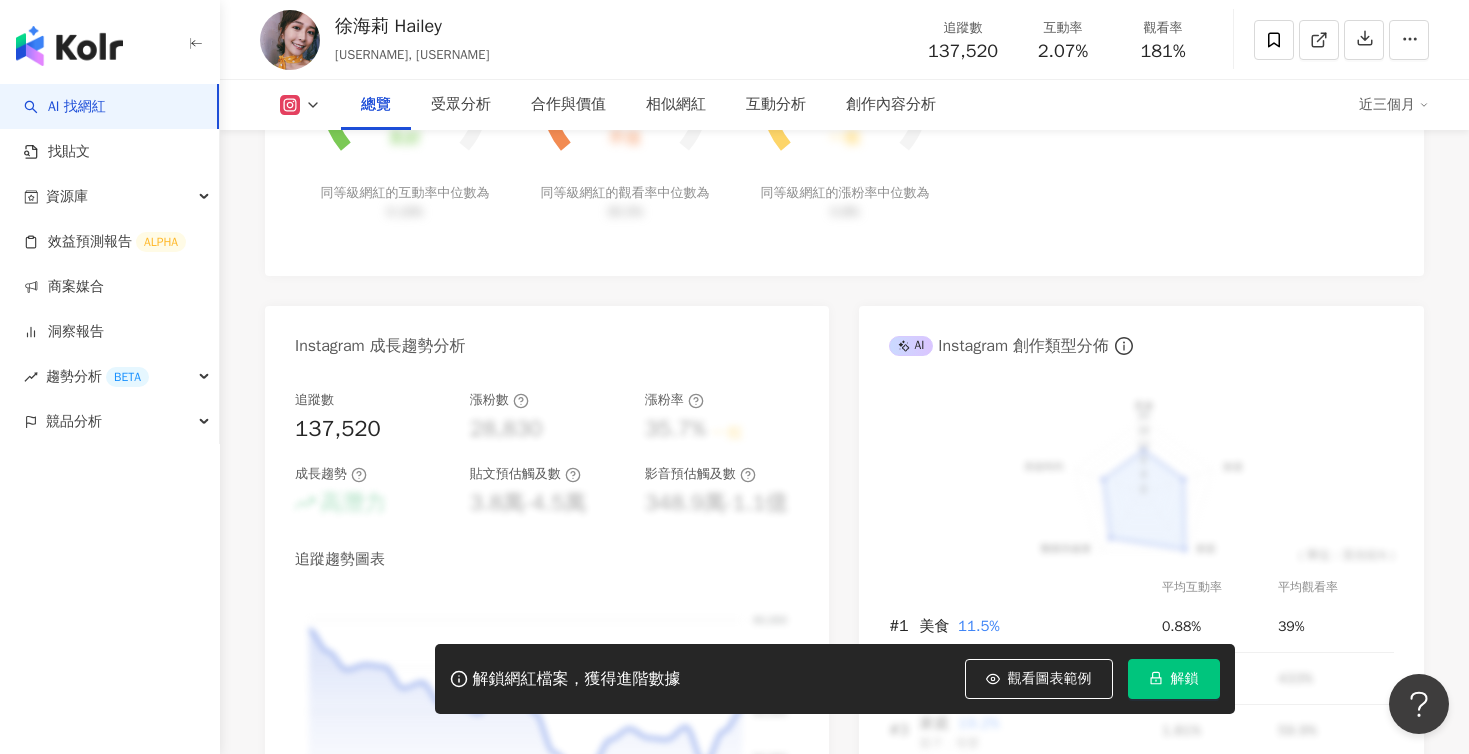 scroll, scrollTop: 1726, scrollLeft: 0, axis: vertical 